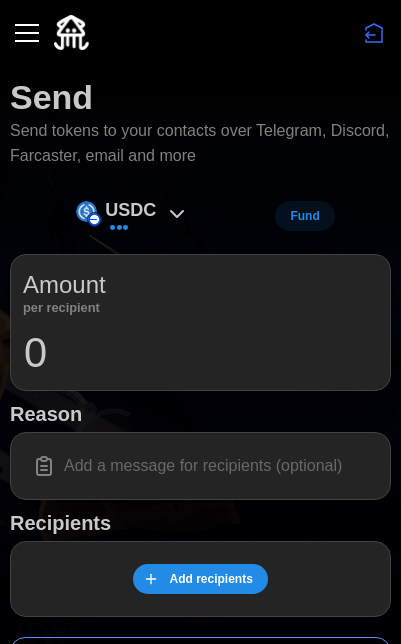 scroll, scrollTop: 0, scrollLeft: 0, axis: both 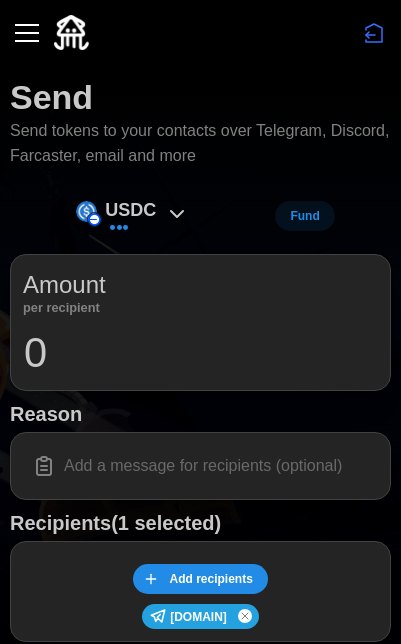 type on "1" 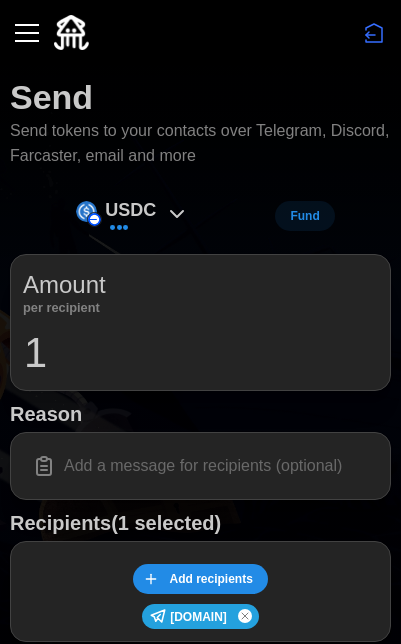 click at bounding box center [200, 466] 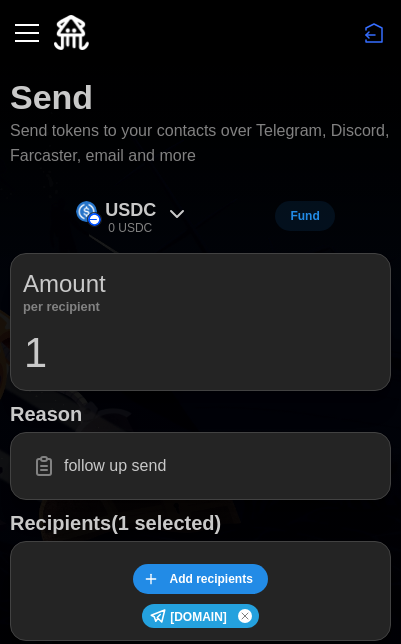 paste on "✌️" 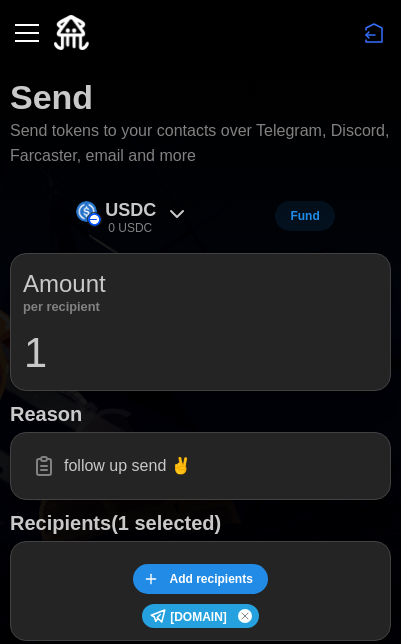 scroll, scrollTop: 0, scrollLeft: 0, axis: both 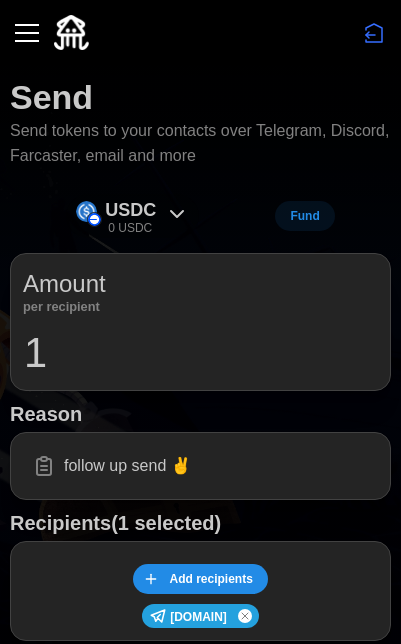 type on "follow up send ✌️" 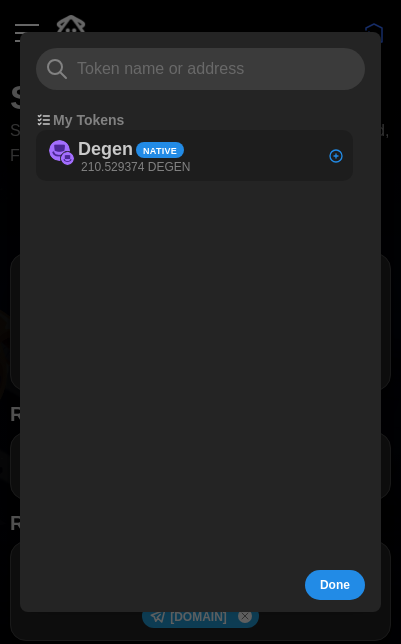 click 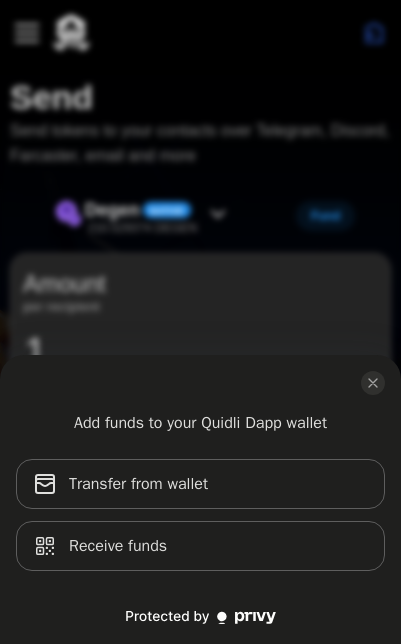click on "Add funds to your   Quidli Dapp wallet Transfer from wallet Receive funds" at bounding box center (200, 322) 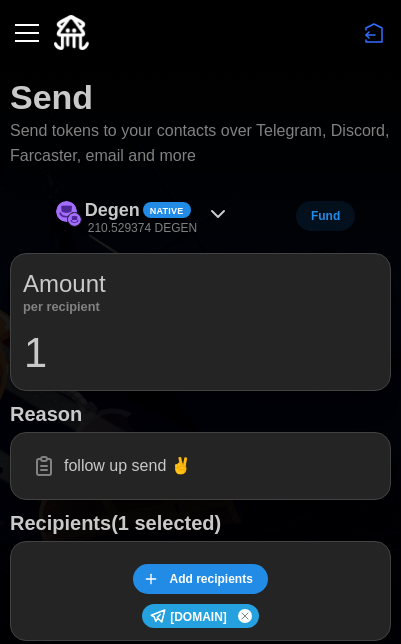 click on "Add funds to your   Quidli Dapp wallet Transfer from wallet Receive funds" at bounding box center [200, 322] 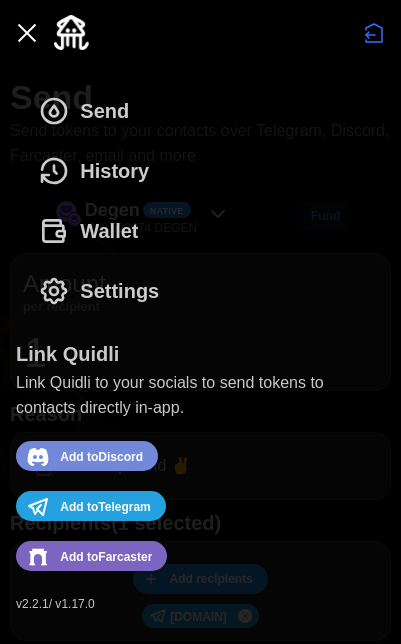 click on "Wallet" at bounding box center [109, 231] 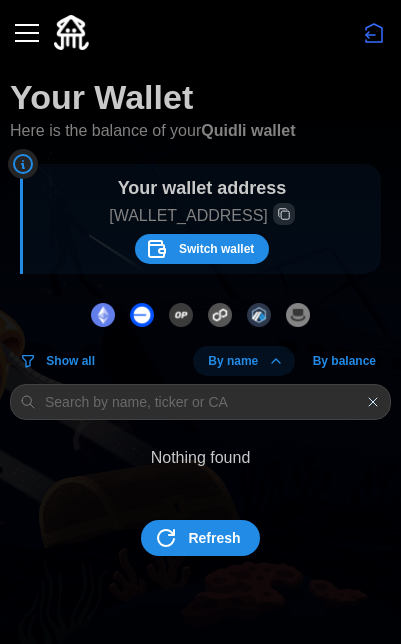click at bounding box center [103, 315] 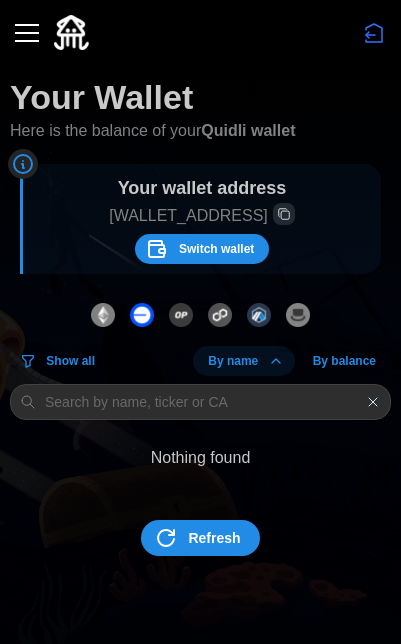click at bounding box center [259, 315] 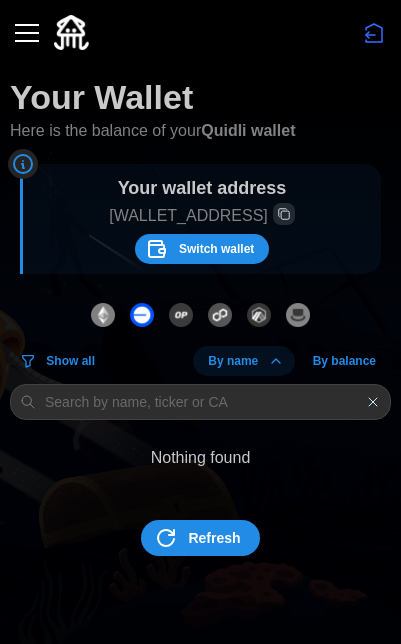 click on "Refresh" at bounding box center (200, 538) 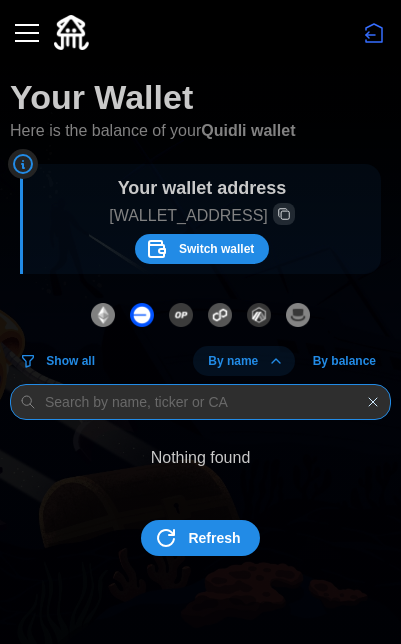 click at bounding box center [200, 402] 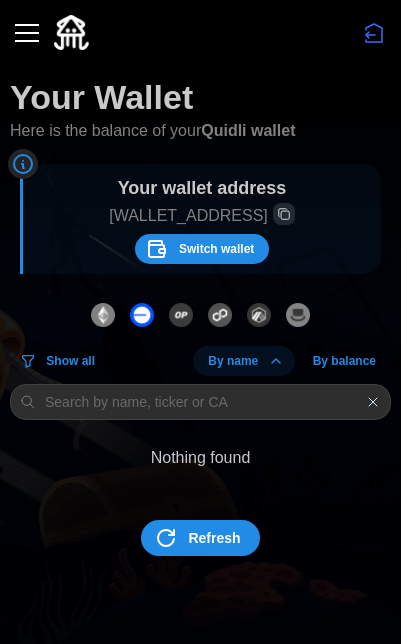 click at bounding box center (27, 33) 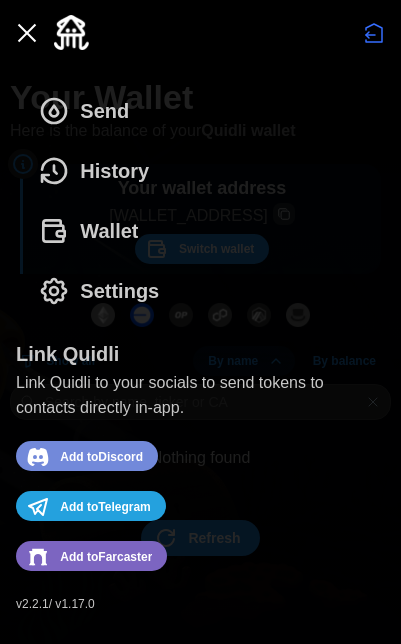 click on "Wallet" at bounding box center (109, 231) 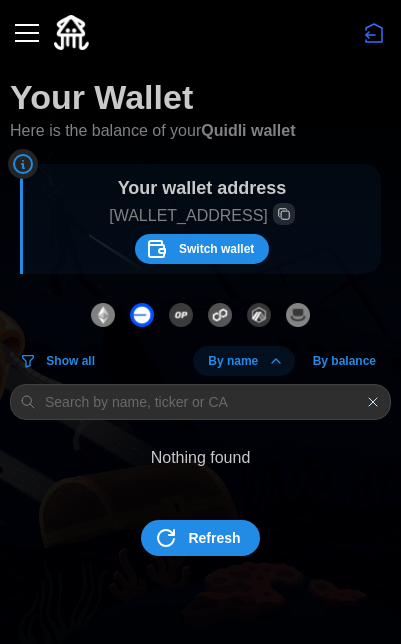 click at bounding box center (27, 33) 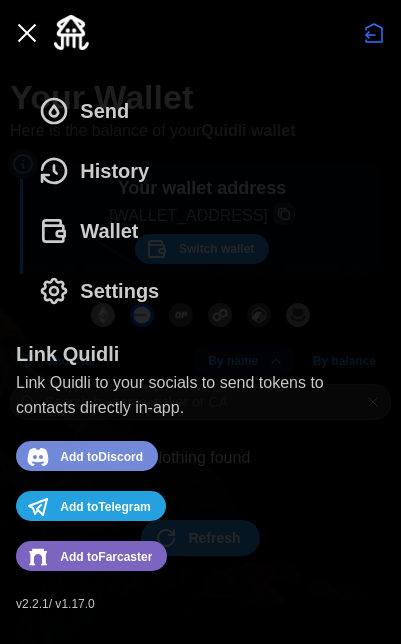 click on "Wallet" at bounding box center (109, 231) 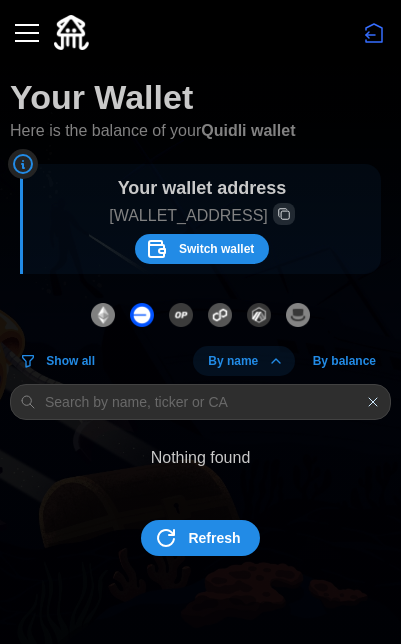 click on "Show all" at bounding box center [70, 361] 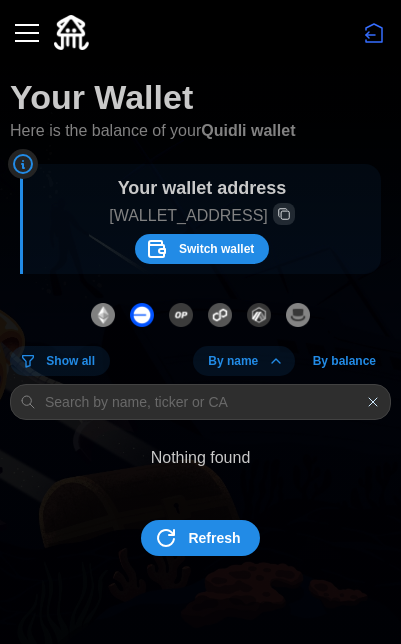 click on "Show all" at bounding box center (70, 361) 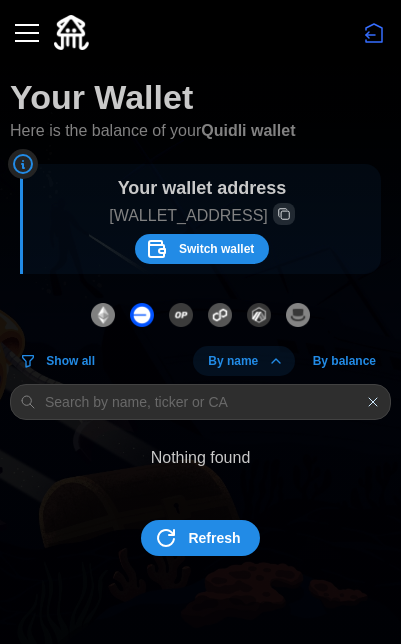 click on "Refresh" at bounding box center (197, 538) 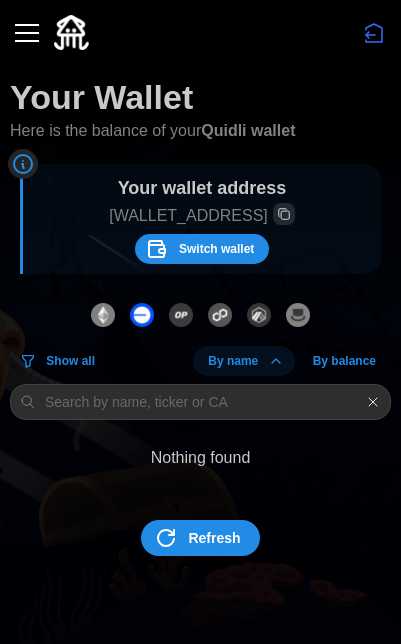 click on "Refresh" at bounding box center (197, 538) 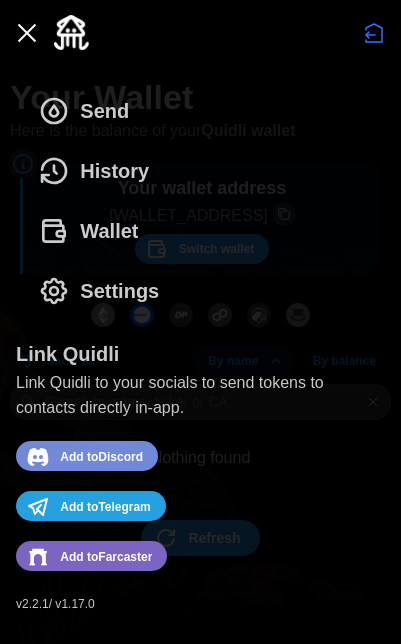 click on "History" at bounding box center [99, 171] 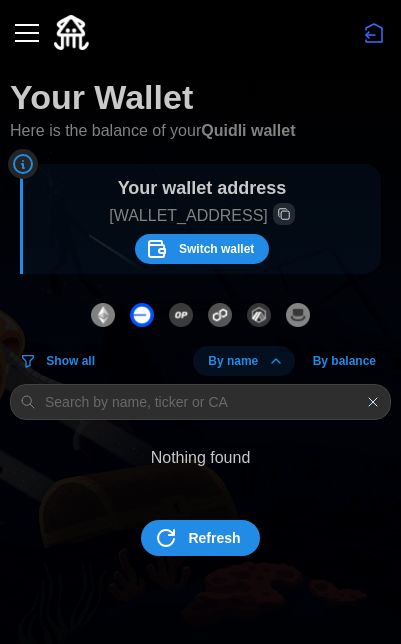 click at bounding box center [27, 33] 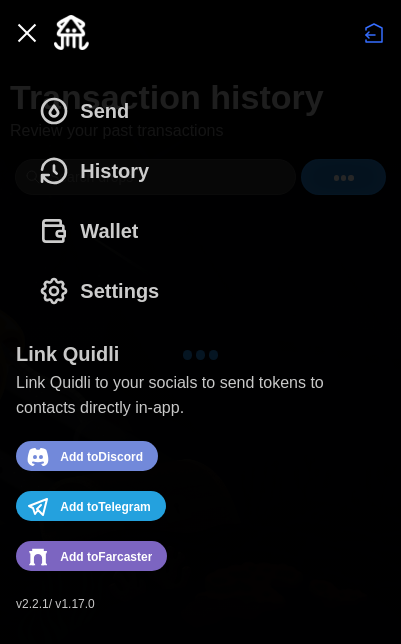 click on "Wallet" at bounding box center (109, 231) 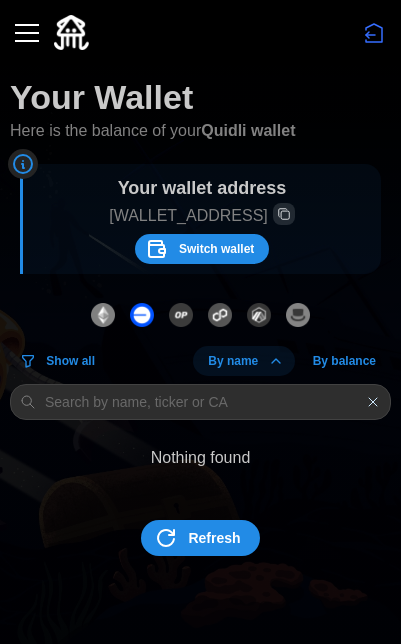 click at bounding box center (27, 33) 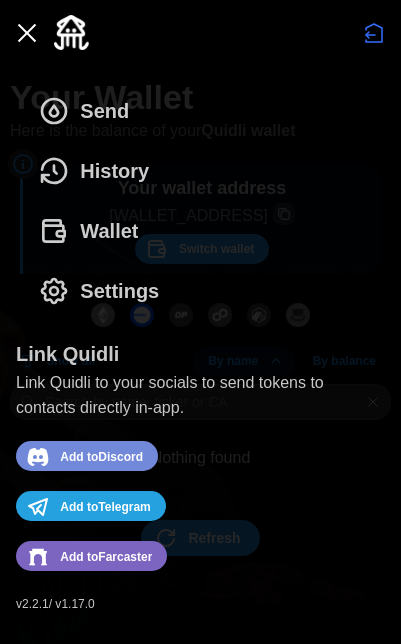 click on "Send" at bounding box center [89, 111] 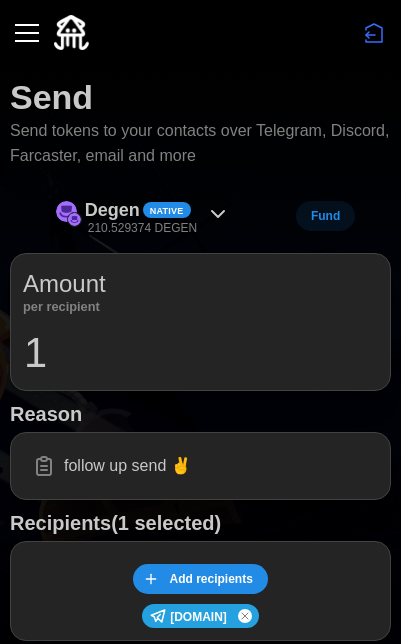 click on "Native" at bounding box center [167, 211] 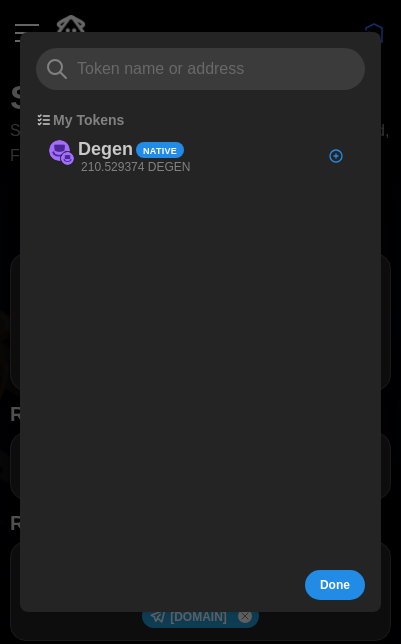 click on "My Tokens" at bounding box center [88, 120] 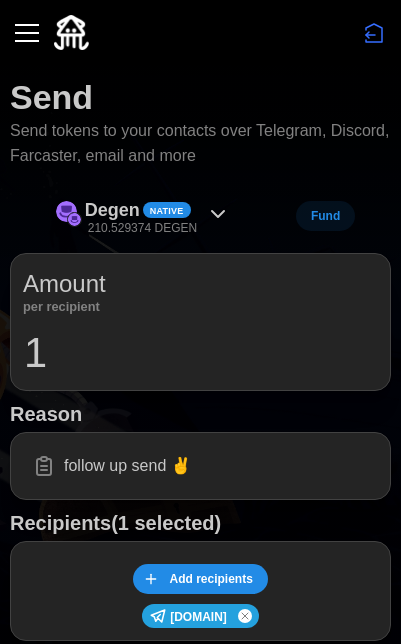 scroll, scrollTop: 0, scrollLeft: 0, axis: both 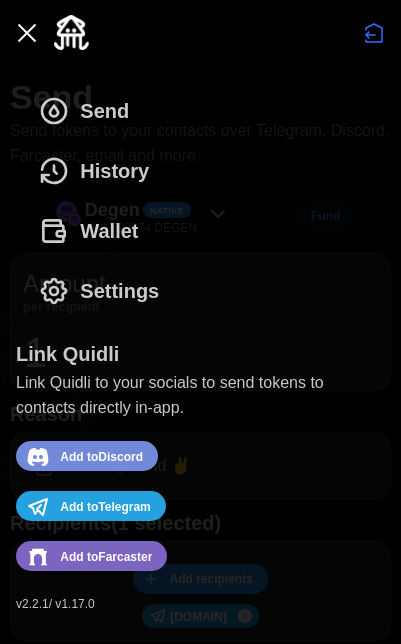 click on "Settings" at bounding box center (119, 291) 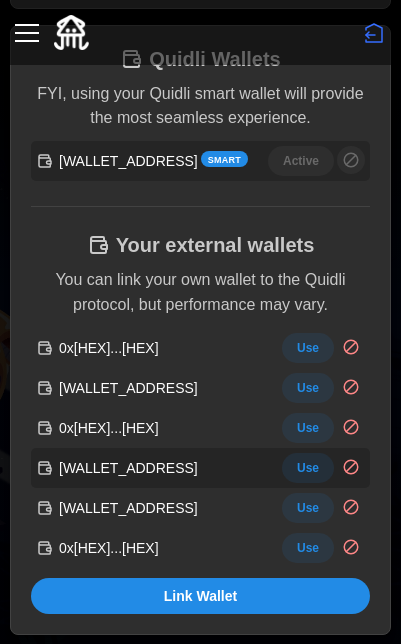 scroll, scrollTop: 465, scrollLeft: 0, axis: vertical 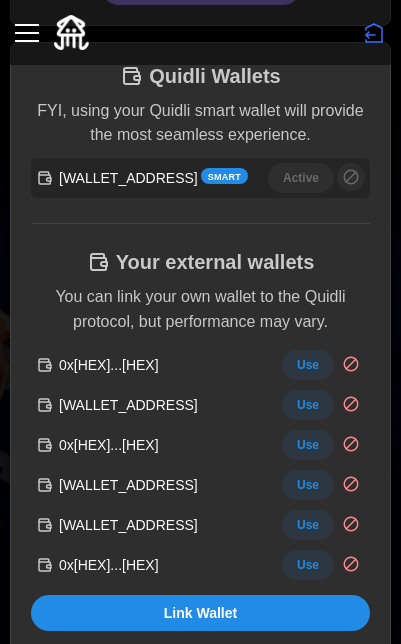 click at bounding box center (200, 32) 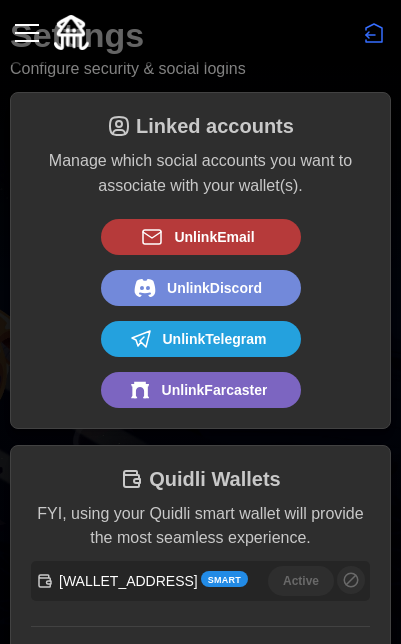 scroll, scrollTop: 132, scrollLeft: 0, axis: vertical 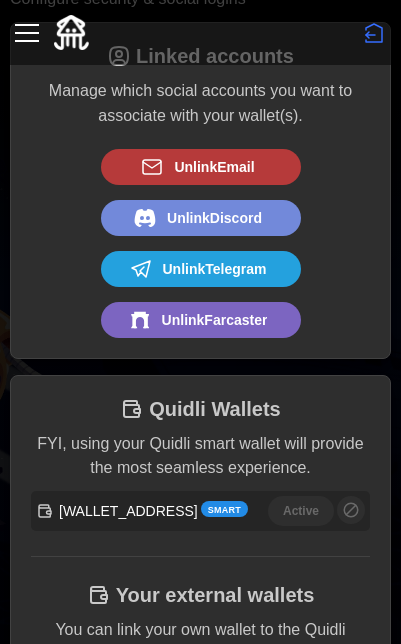 click on "[WALLET_ADDRESS]" at bounding box center (128, 511) 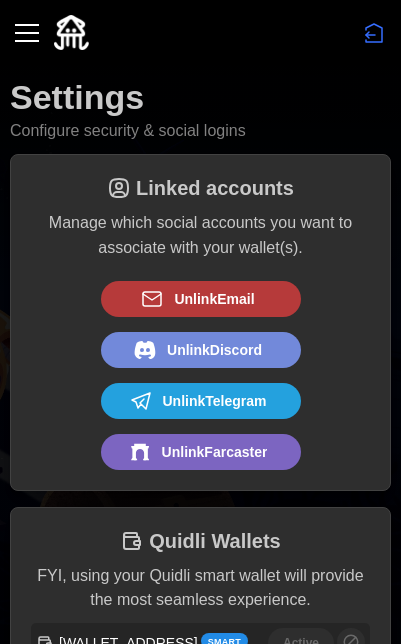 scroll, scrollTop: -1, scrollLeft: 0, axis: vertical 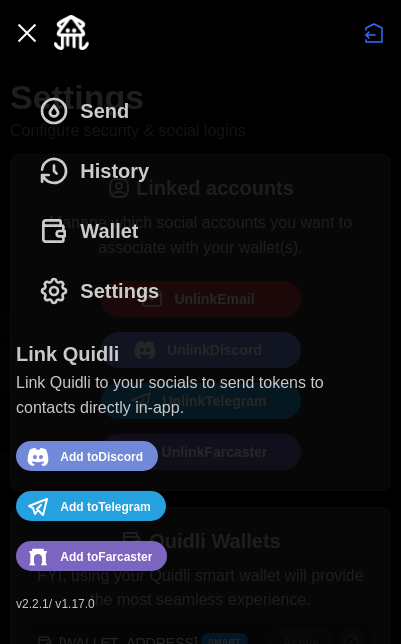 click on "History" at bounding box center (114, 171) 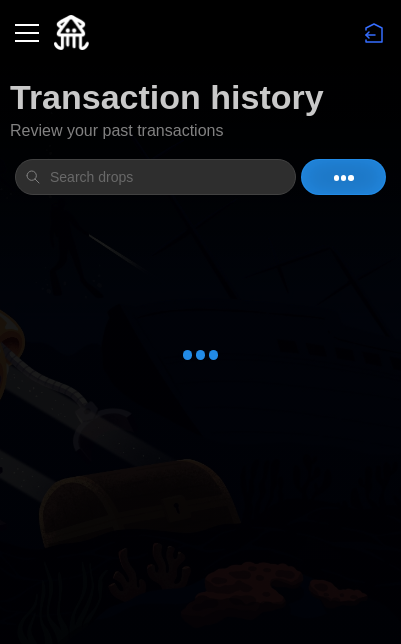 click at bounding box center [27, 33] 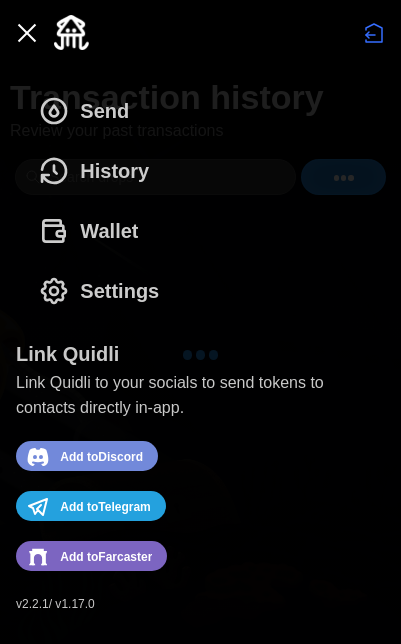 click on "Send" at bounding box center (104, 111) 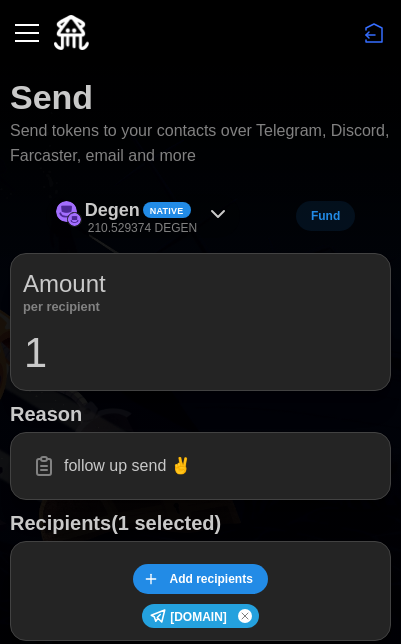 click 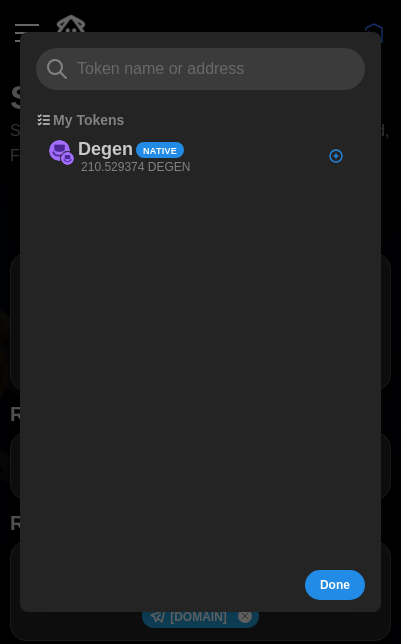 click on "My Tokens" at bounding box center [194, 120] 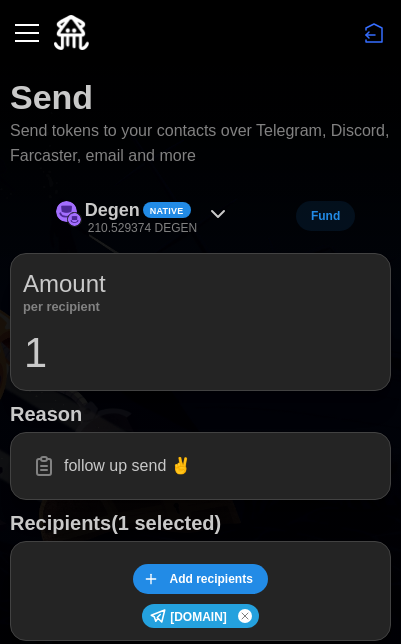 click at bounding box center [200, 32] 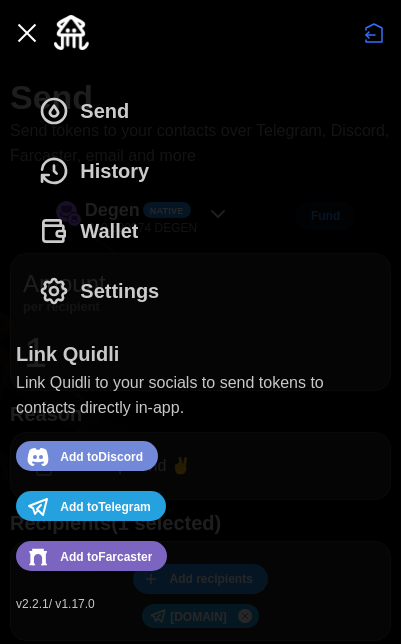 click on "Wallet" at bounding box center (93, 231) 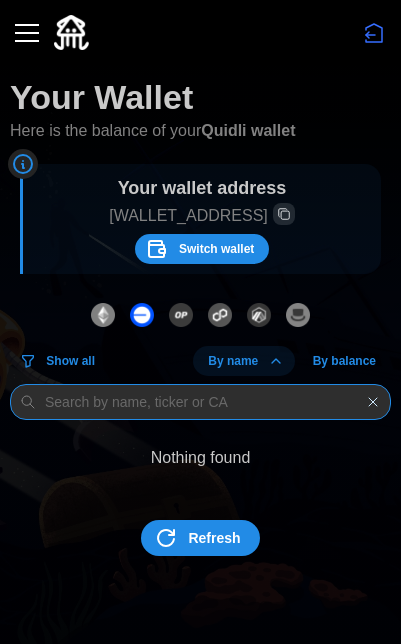 click at bounding box center [200, 402] 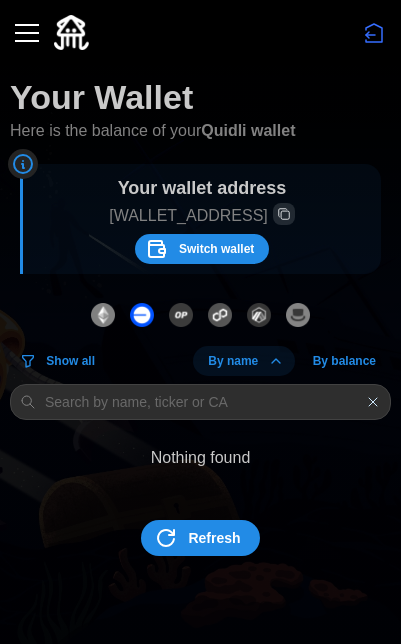 click on "Switch wallet" at bounding box center (216, 249) 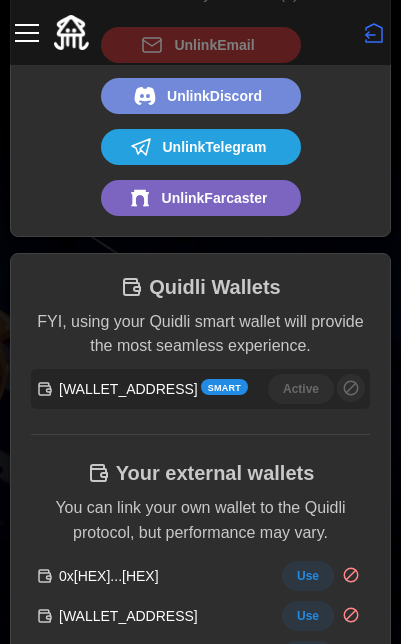 scroll, scrollTop: 329, scrollLeft: 0, axis: vertical 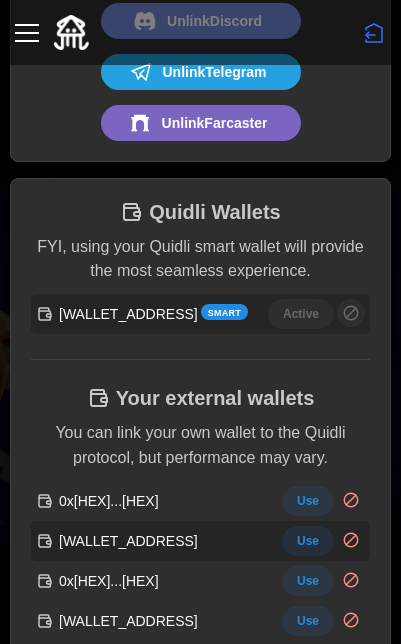 click on "Use" at bounding box center (308, 541) 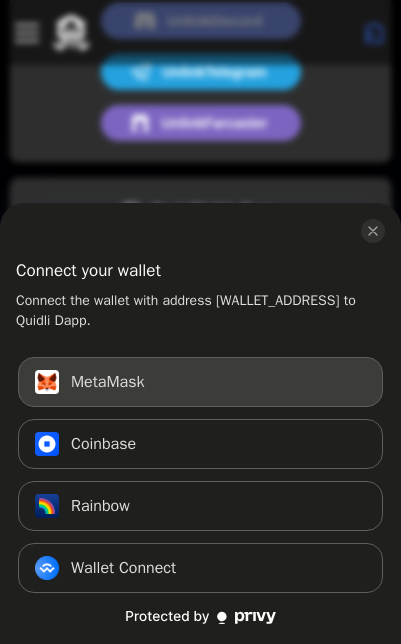 click on "MetaMask Connect" at bounding box center (200, 382) 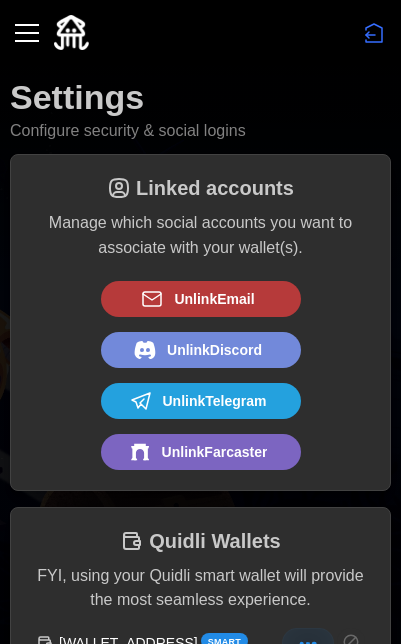 scroll, scrollTop: 0, scrollLeft: 0, axis: both 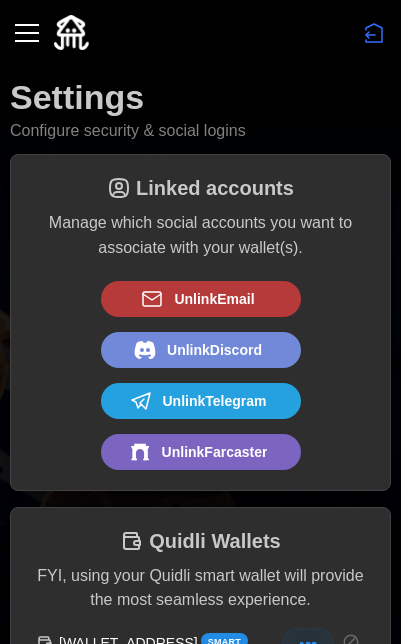 click at bounding box center [27, 33] 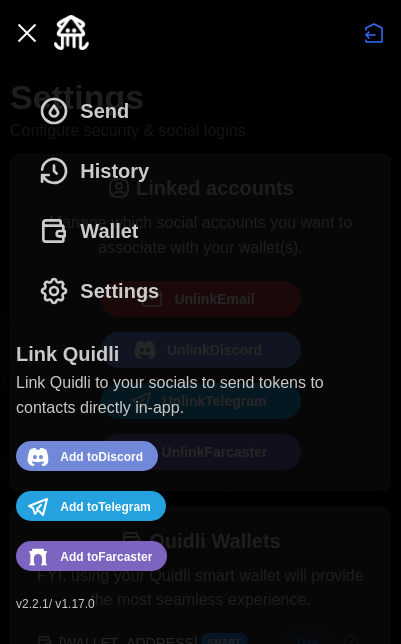 click on "Wallet" at bounding box center (109, 231) 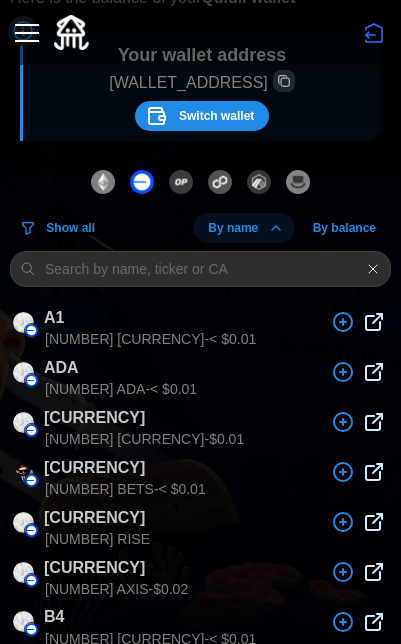 scroll, scrollTop: 205, scrollLeft: 0, axis: vertical 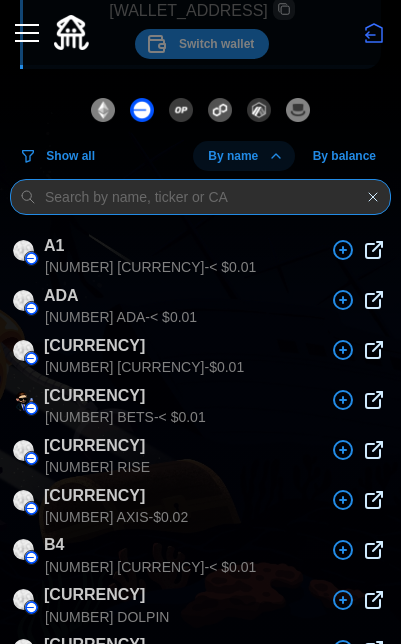 click at bounding box center [200, 197] 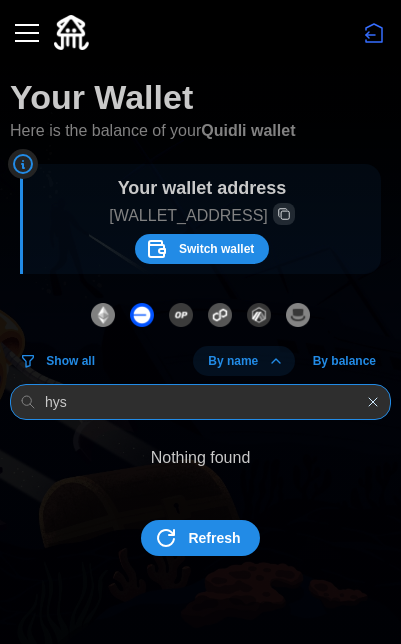scroll, scrollTop: 0, scrollLeft: 0, axis: both 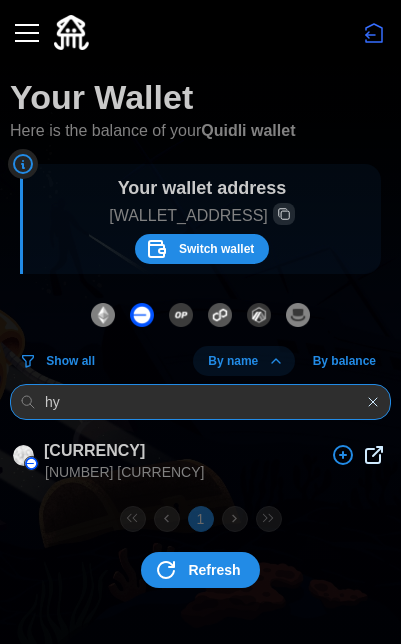 type on "h" 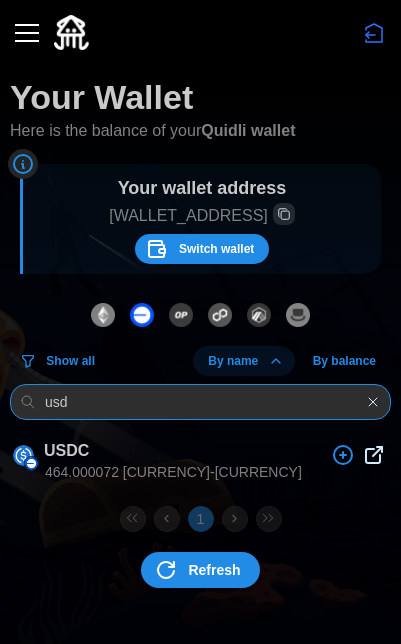 type on "usd" 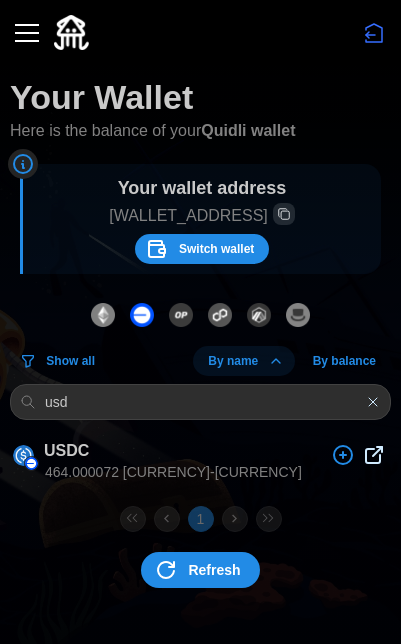 click on "USDC" at bounding box center [200, 456] 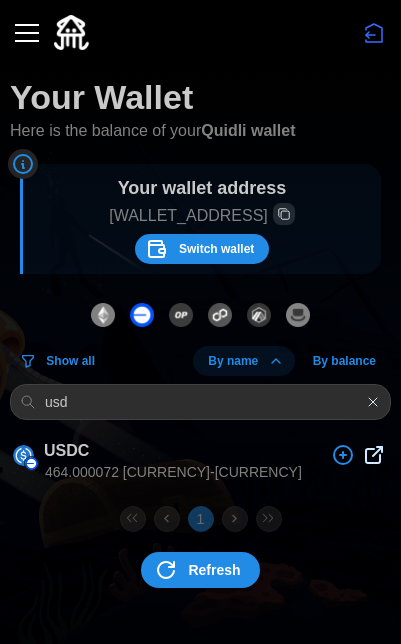 click on "USDC" at bounding box center [66, 450] 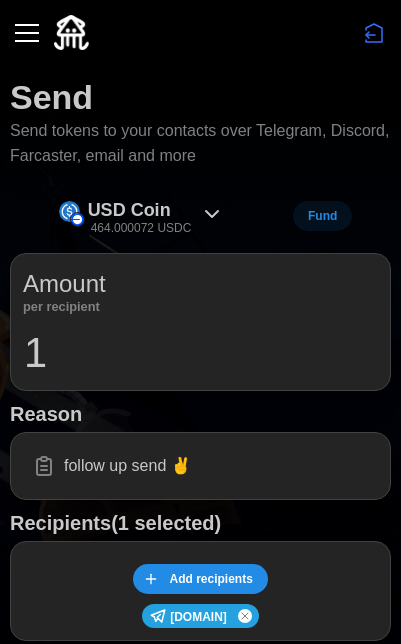 click on "1" at bounding box center [200, 353] 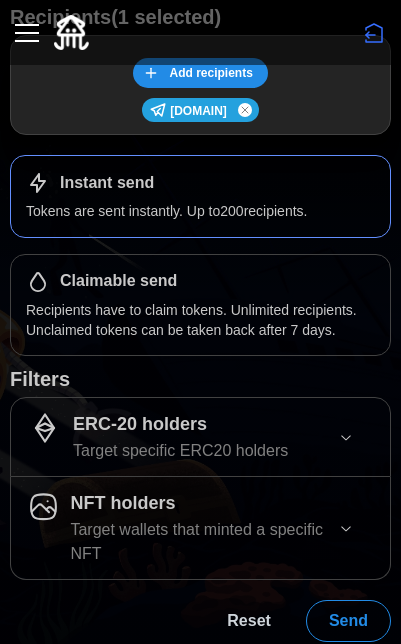 scroll, scrollTop: 505, scrollLeft: 0, axis: vertical 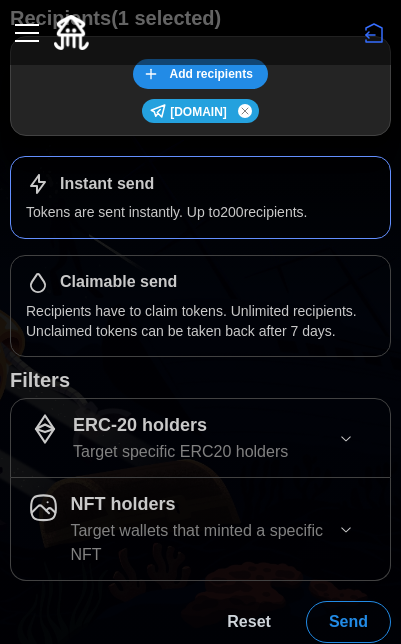 type on "1" 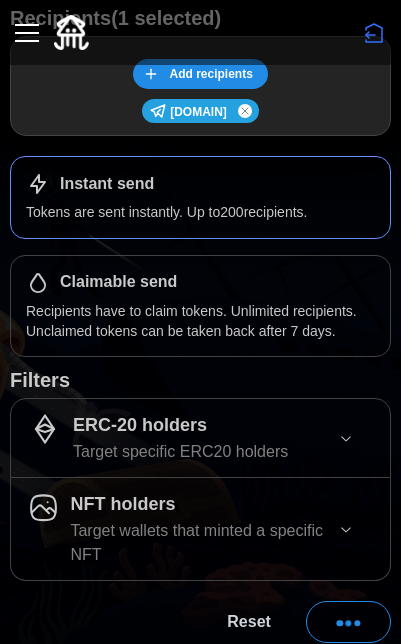 scroll, scrollTop: 0, scrollLeft: 0, axis: both 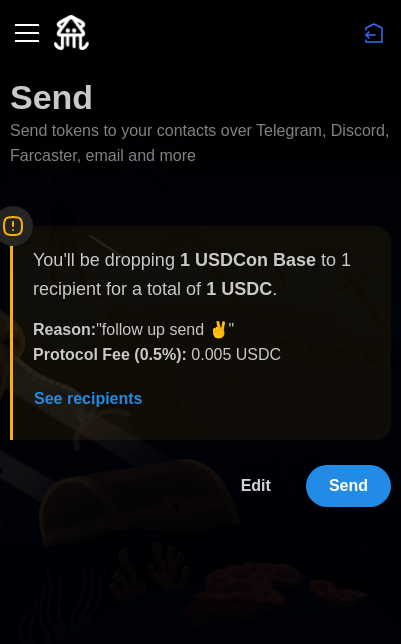 click on "Send" at bounding box center (348, 486) 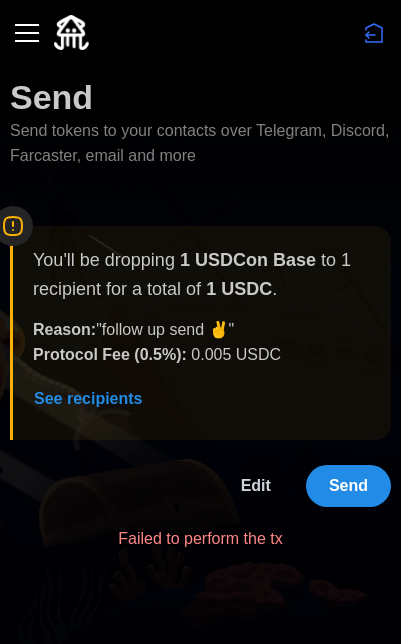 click on "Send" at bounding box center (348, 486) 